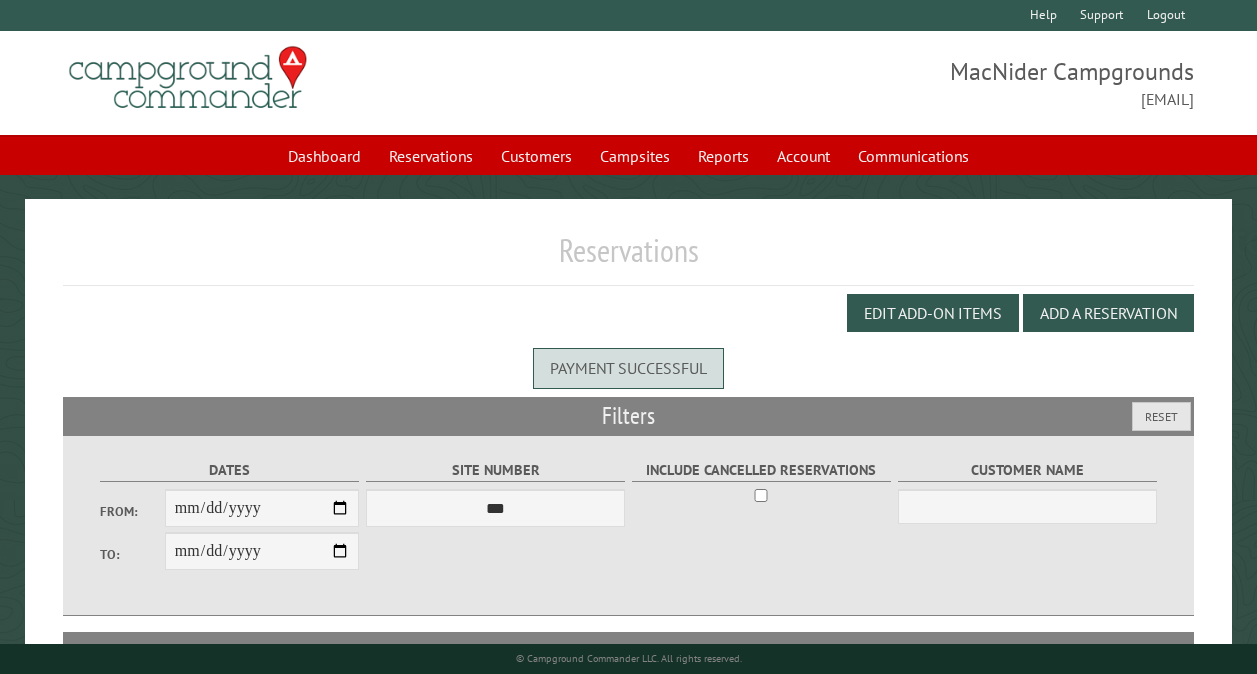 scroll, scrollTop: 0, scrollLeft: 0, axis: both 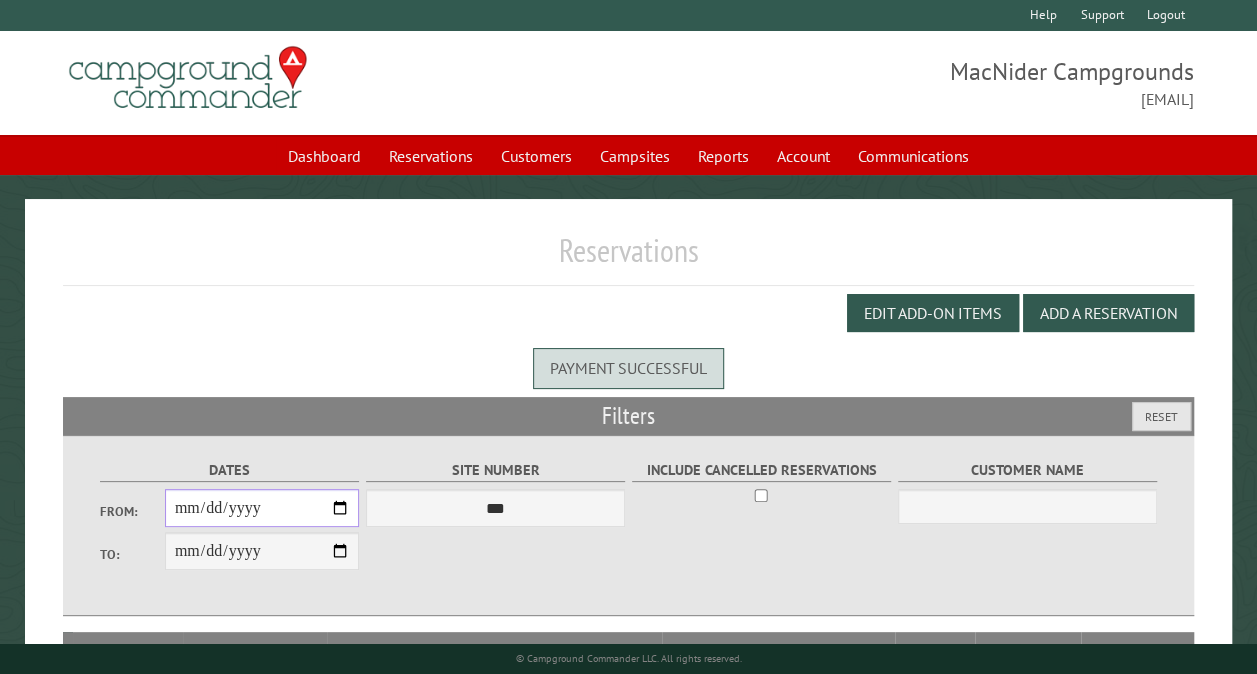 click on "From:" at bounding box center [262, 508] 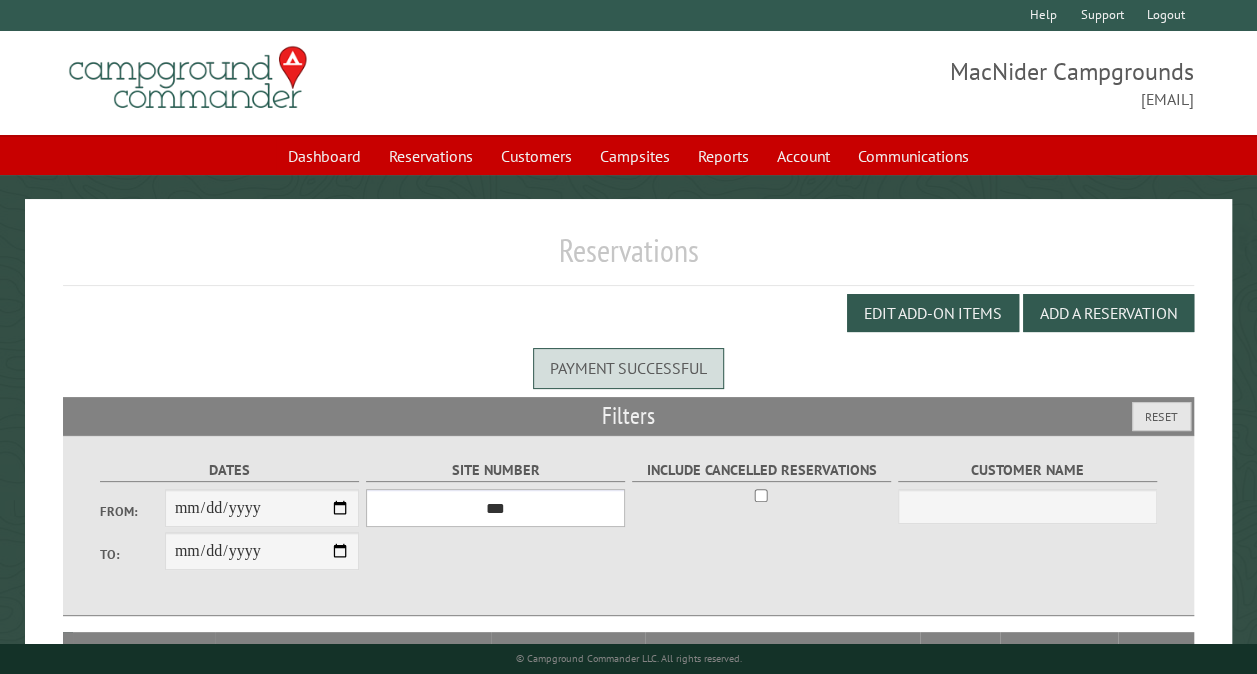 click on "*** ** ** ** ** ** ** ** ** ** *** *** *** *** ** ** ** ** ** ** ** ** ** *** *** ** ** ** ** ** ** ********* ** ** ** ** ** ** ** ** ** *** *** *** *** *** *** ** ** ** ** ** ** ** ** ** *** *** *** *** *** *** ** ** ** ** ** ** ** ** ** ** ** ** ** ** ** ** ** ** ** ** ** ** ** ** *** *** *** *** *** ***" at bounding box center [495, 508] 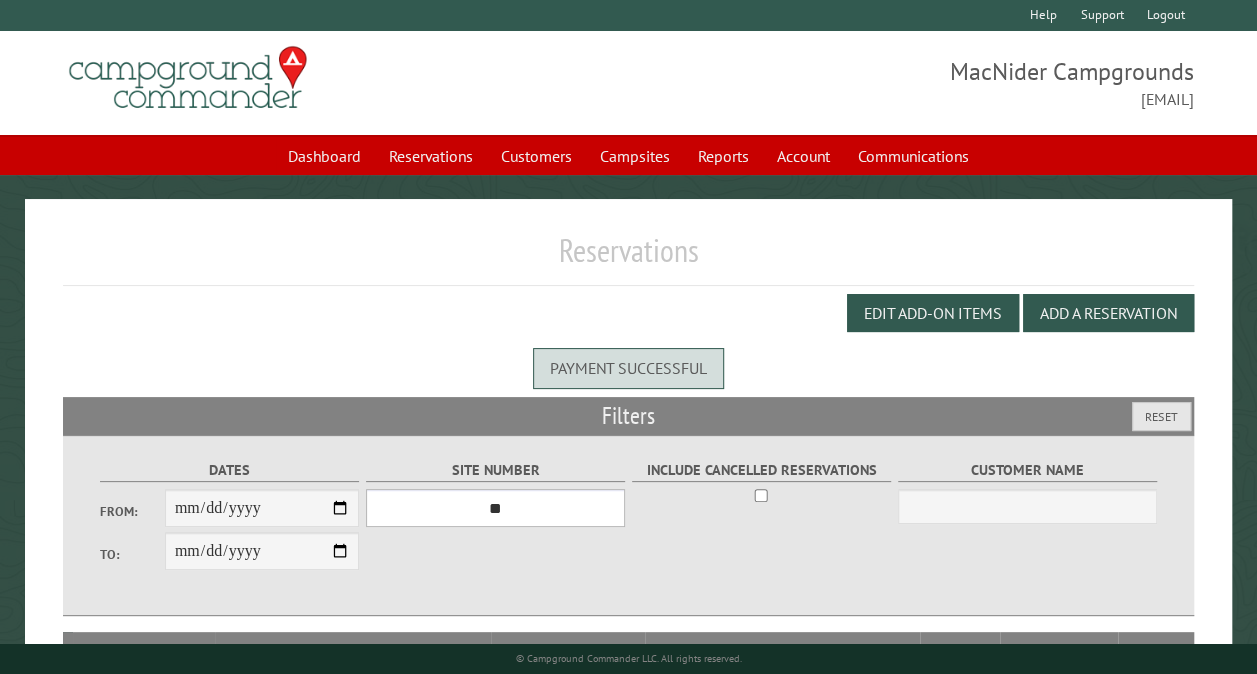 click on "*** ** ** ** ** ** ** ** ** ** *** *** *** *** ** ** ** ** ** ** ** ** ** *** *** ** ** ** ** ** ** ********* ** ** ** ** ** ** ** ** ** *** *** *** *** *** *** ** ** ** ** ** ** ** ** ** *** *** *** *** *** *** ** ** ** ** ** ** ** ** ** ** ** ** ** ** ** ** ** ** ** ** ** ** ** ** *** *** *** *** *** ***" at bounding box center [495, 508] 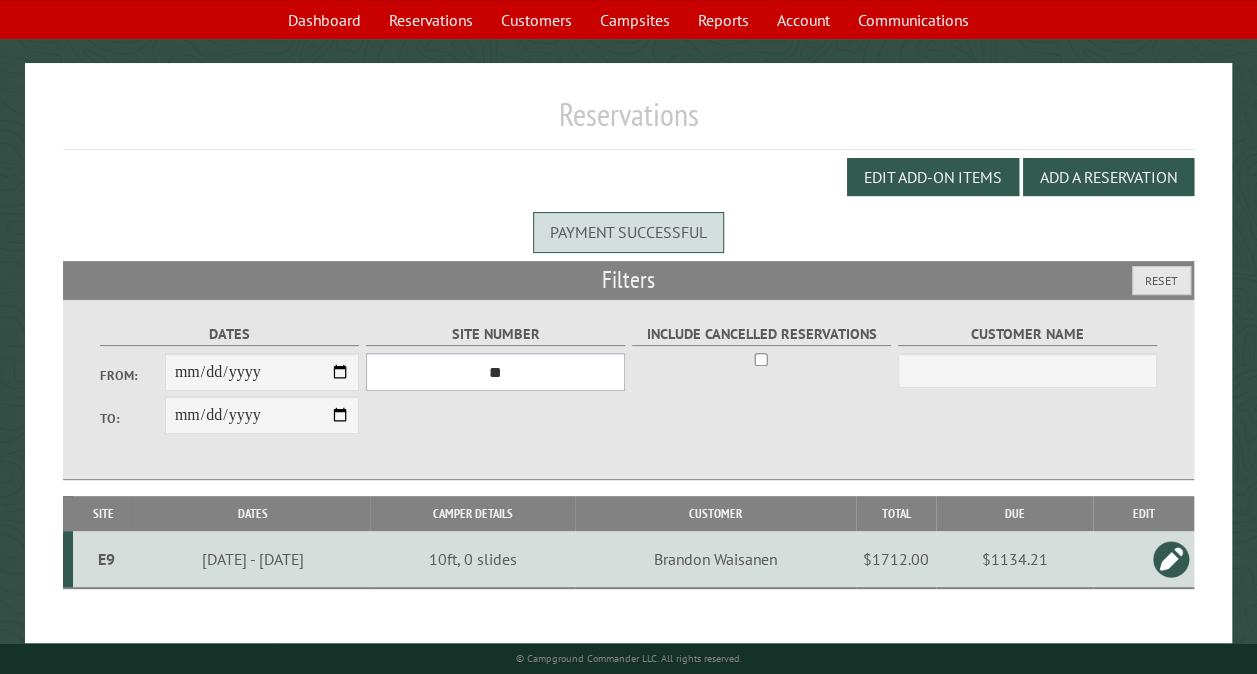 scroll, scrollTop: 154, scrollLeft: 0, axis: vertical 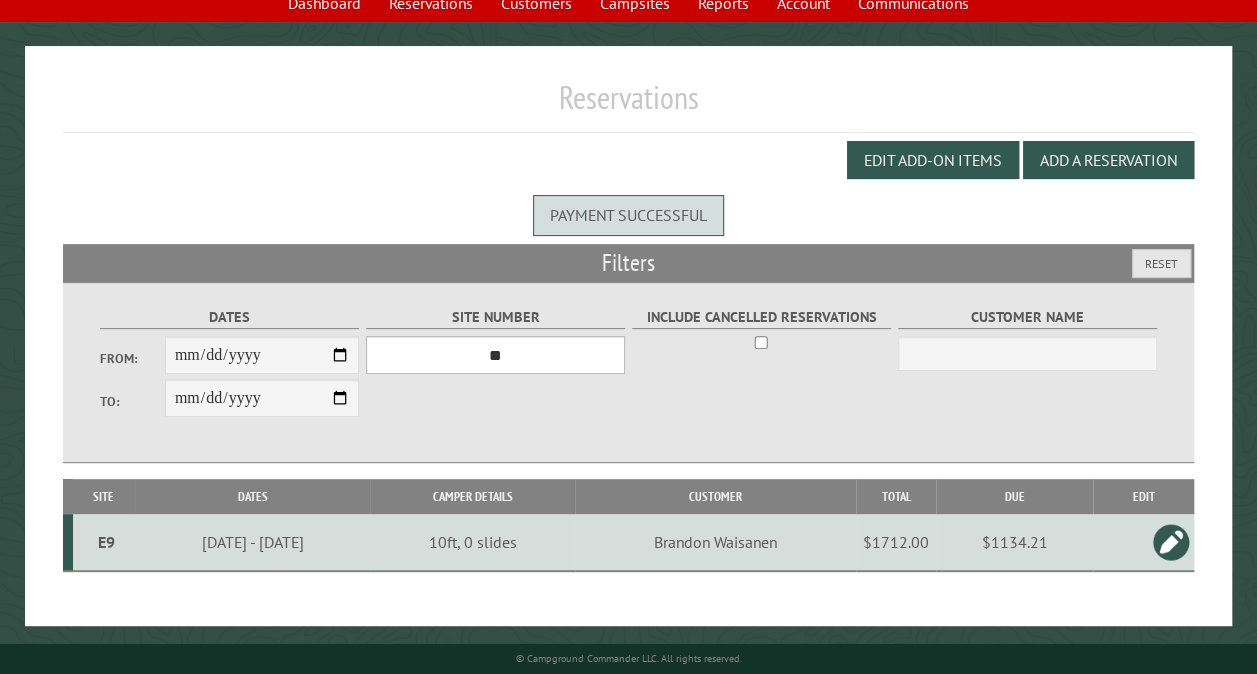 click on "*** ** ** ** ** ** ** ** ** ** *** *** *** *** ** ** ** ** ** ** ** ** ** *** *** ** ** ** ** ** ** ********* ** ** ** ** ** ** ** ** ** *** *** *** *** *** *** ** ** ** ** ** ** ** ** ** *** *** *** *** *** *** ** ** ** ** ** ** ** ** ** ** ** ** ** ** ** ** ** ** ** ** ** ** ** ** *** *** *** *** *** ***" at bounding box center (495, 355) 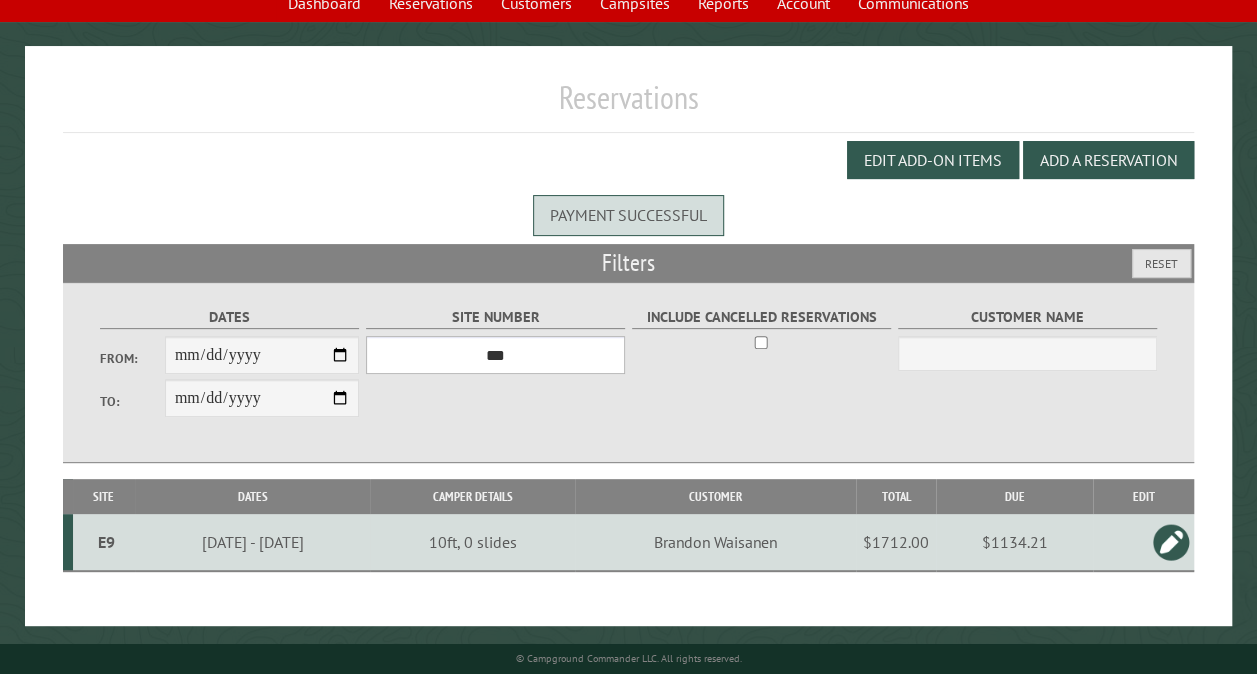 click on "*** ** ** ** ** ** ** ** ** ** *** *** *** *** ** ** ** ** ** ** ** ** ** *** *** ** ** ** ** ** ** ********* ** ** ** ** ** ** ** ** ** *** *** *** *** *** *** ** ** ** ** ** ** ** ** ** *** *** *** *** *** *** ** ** ** ** ** ** ** ** ** ** ** ** ** ** ** ** ** ** ** ** ** ** ** ** *** *** *** *** *** ***" at bounding box center [495, 355] 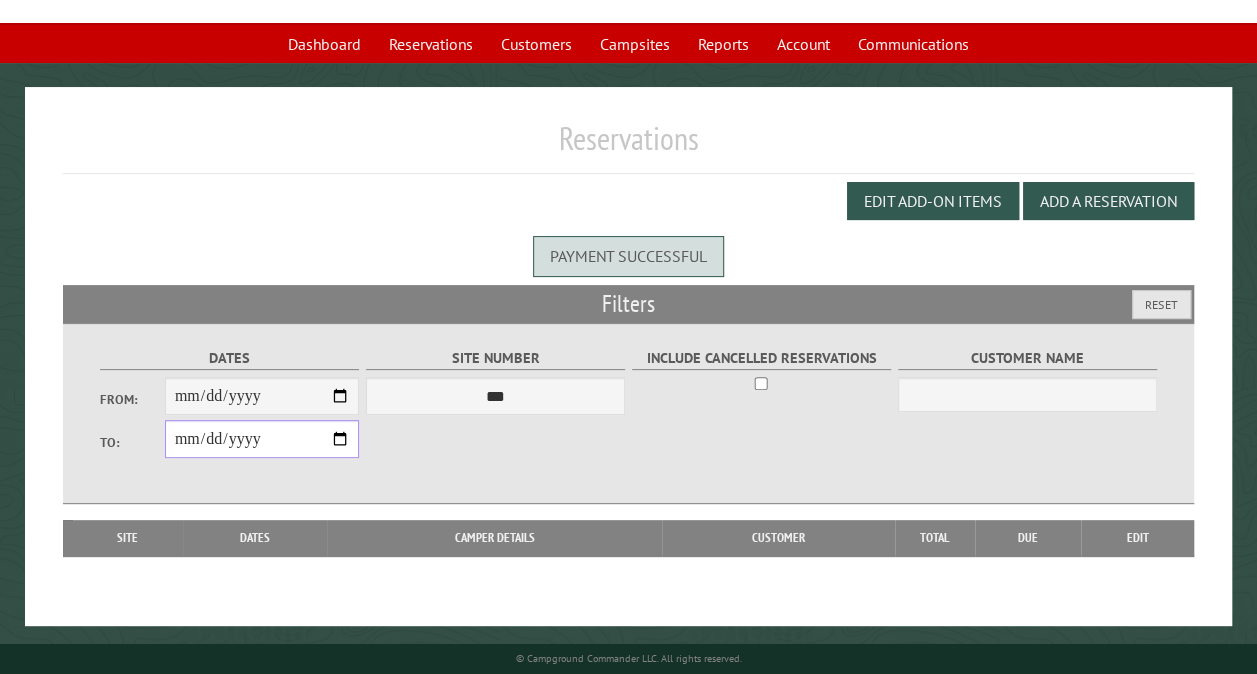 click on "**********" at bounding box center (262, 439) 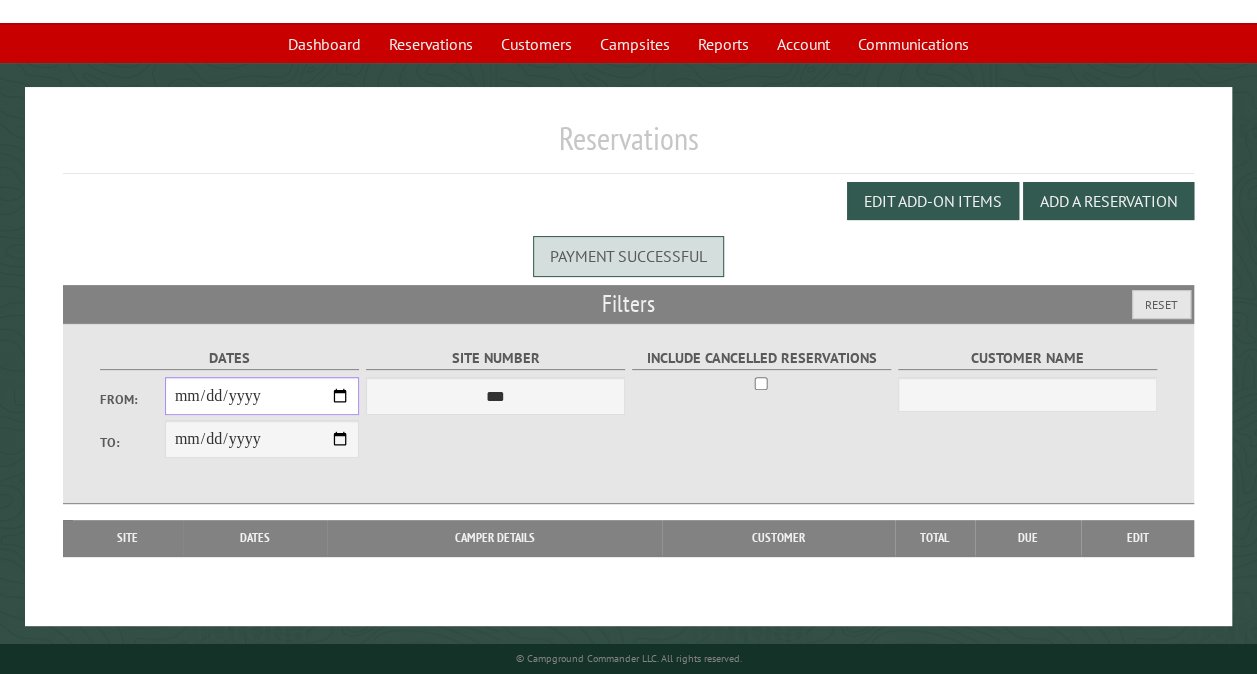 click on "**********" at bounding box center [262, 396] 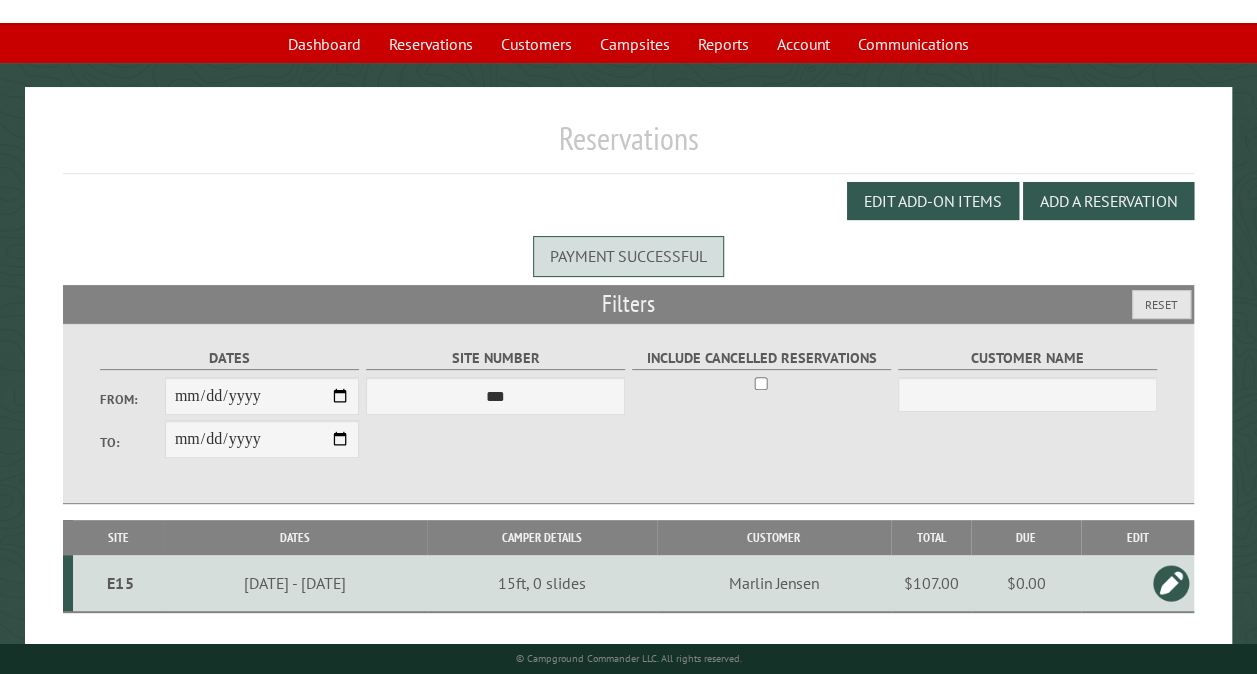 click at bounding box center [1171, 583] 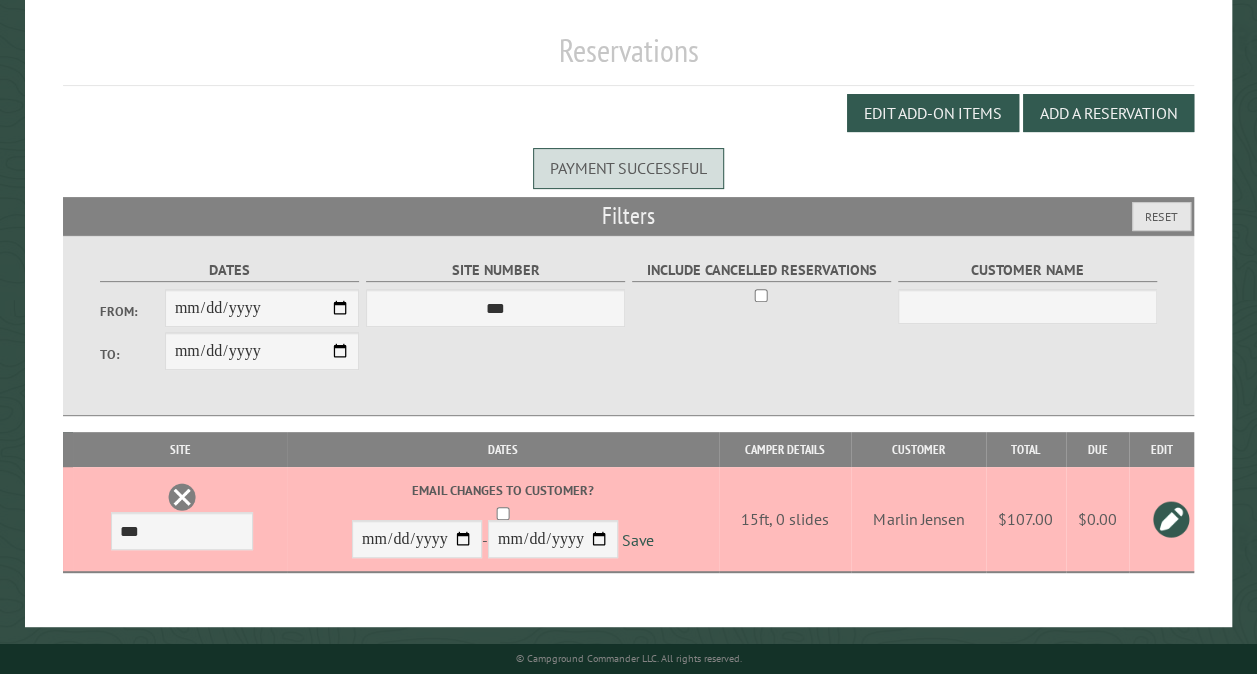 scroll, scrollTop: 204, scrollLeft: 0, axis: vertical 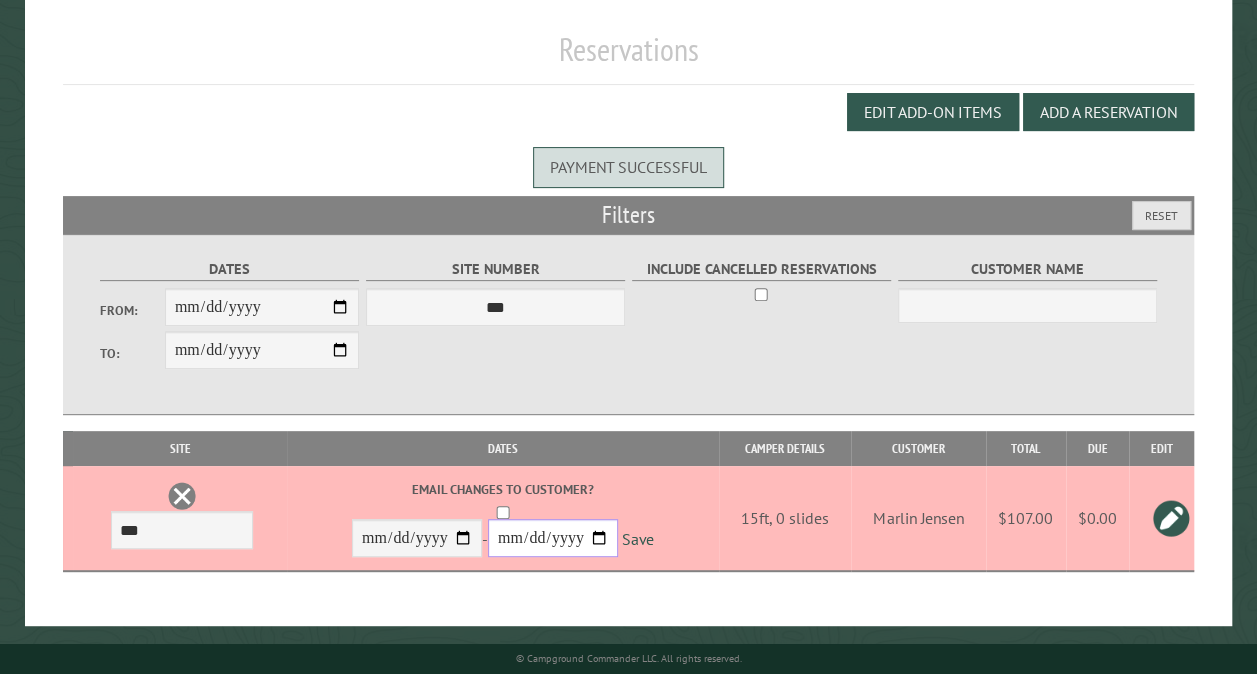 click on "**********" at bounding box center [553, 538] 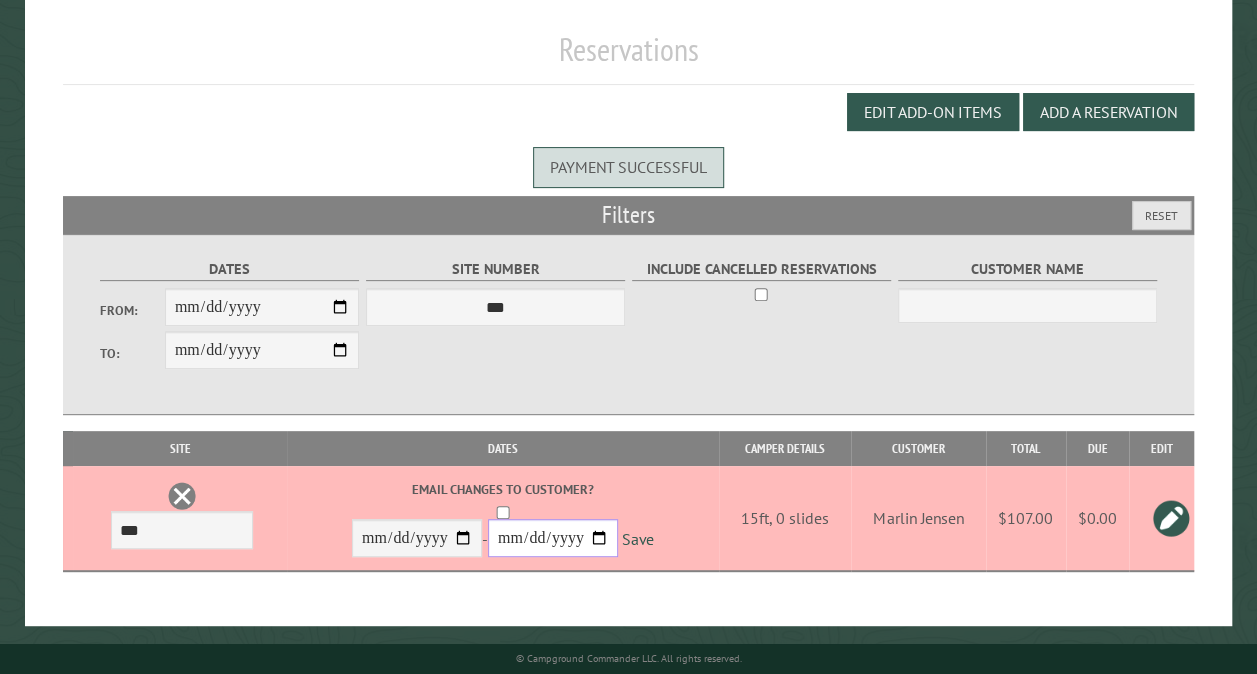 type on "**********" 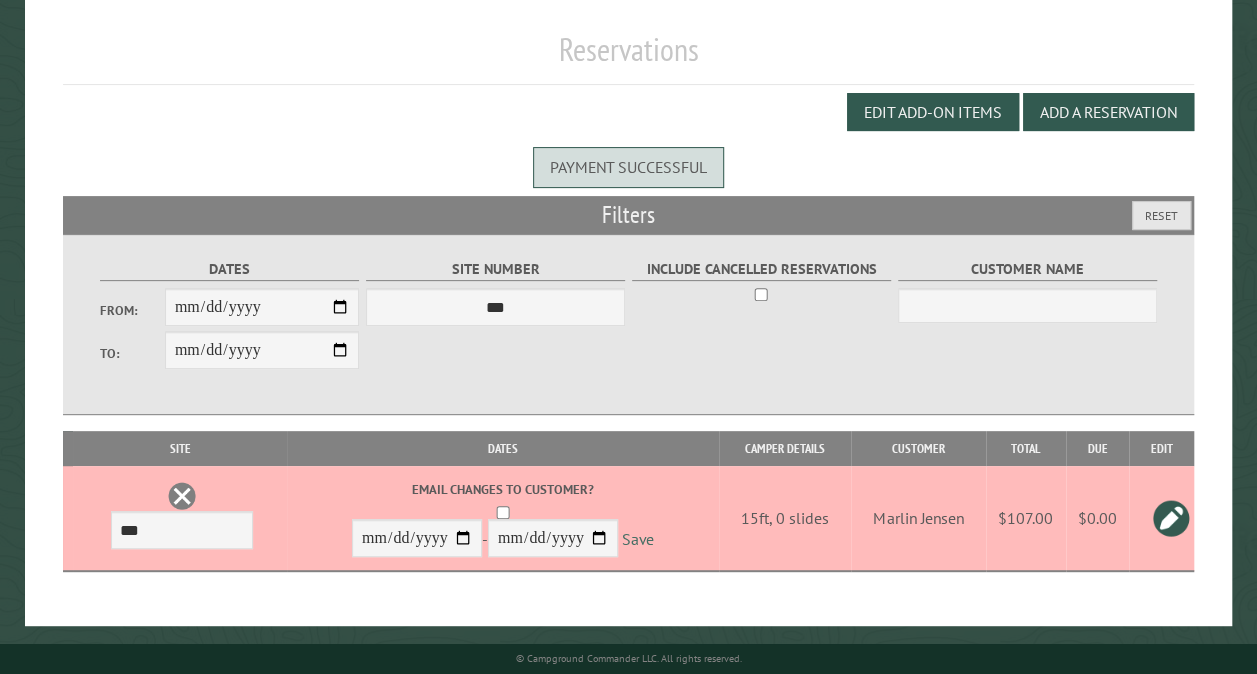 click on "Save" at bounding box center (638, 538) 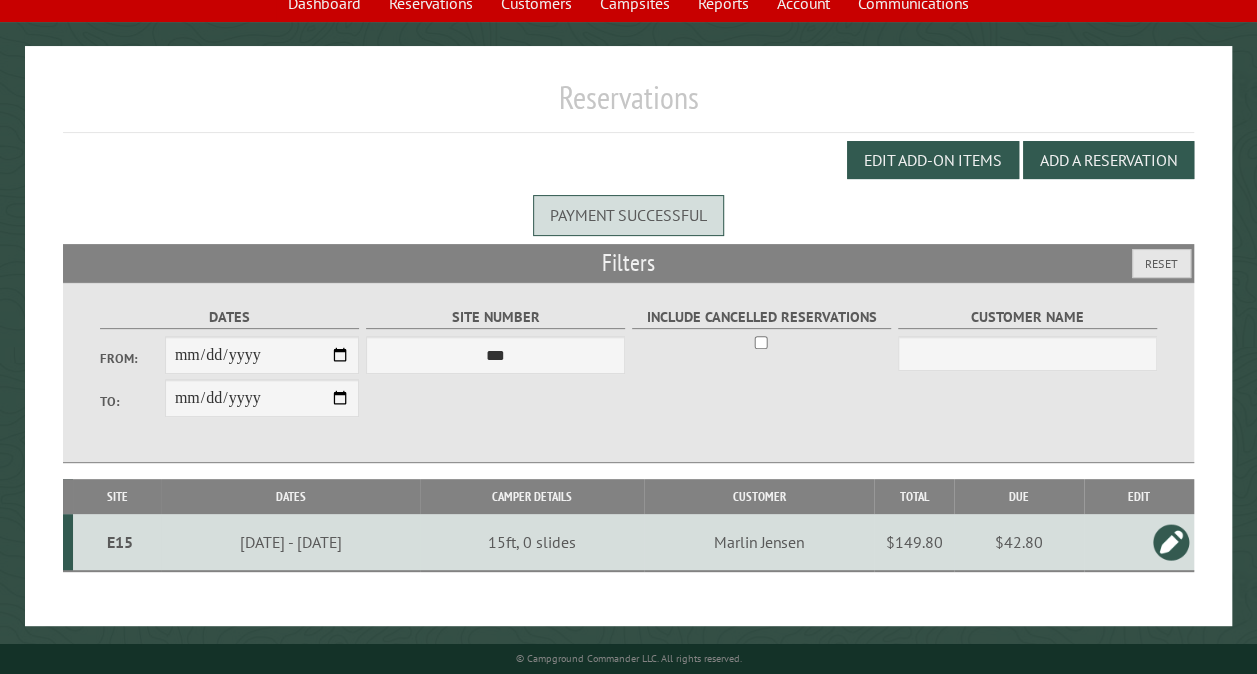 scroll, scrollTop: 154, scrollLeft: 0, axis: vertical 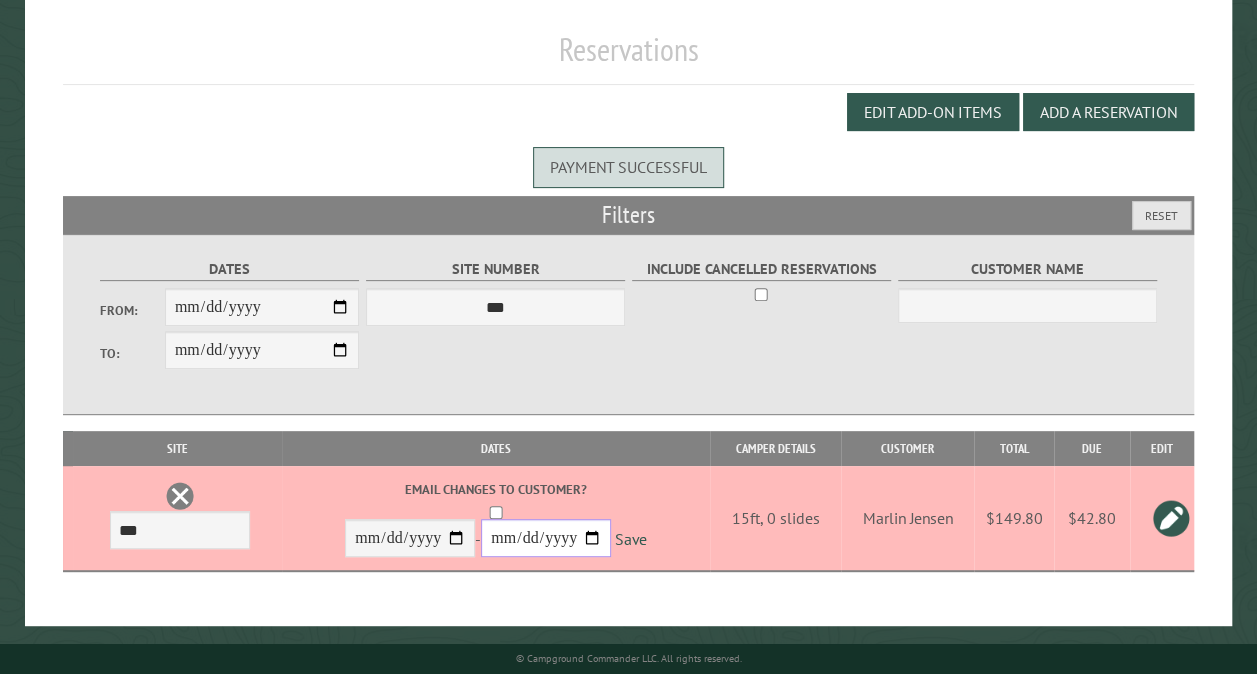 click on "**********" at bounding box center [546, 538] 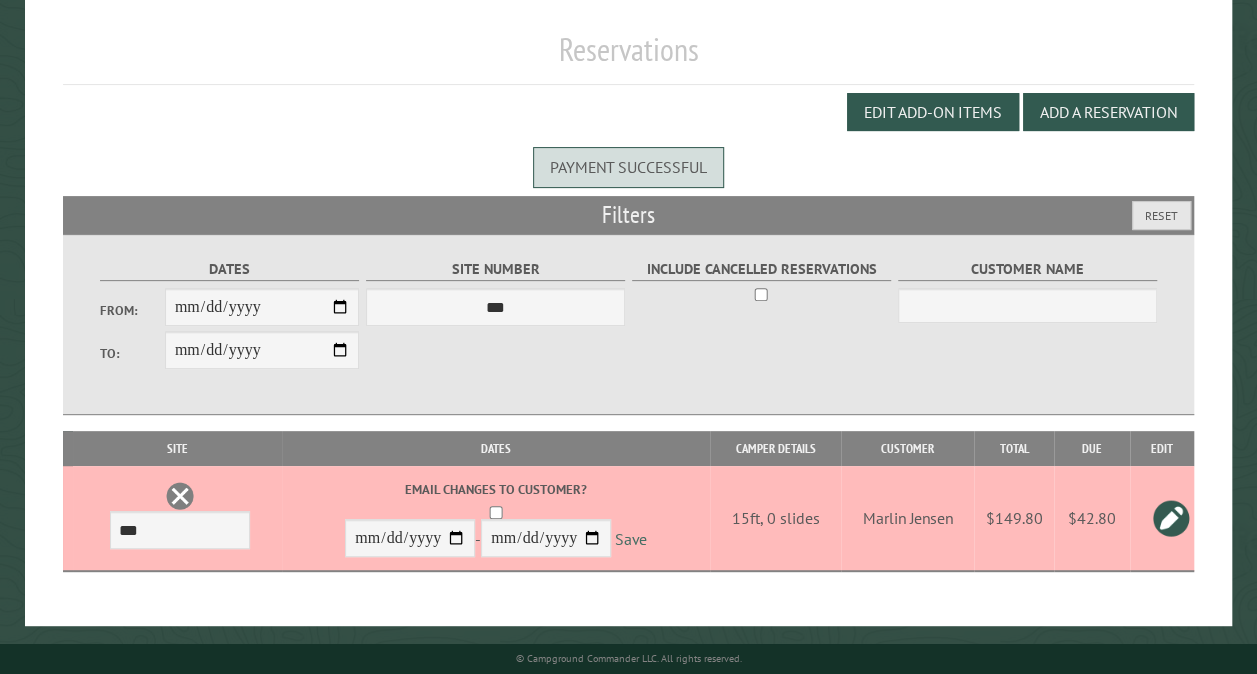click on "Save" at bounding box center (631, 538) 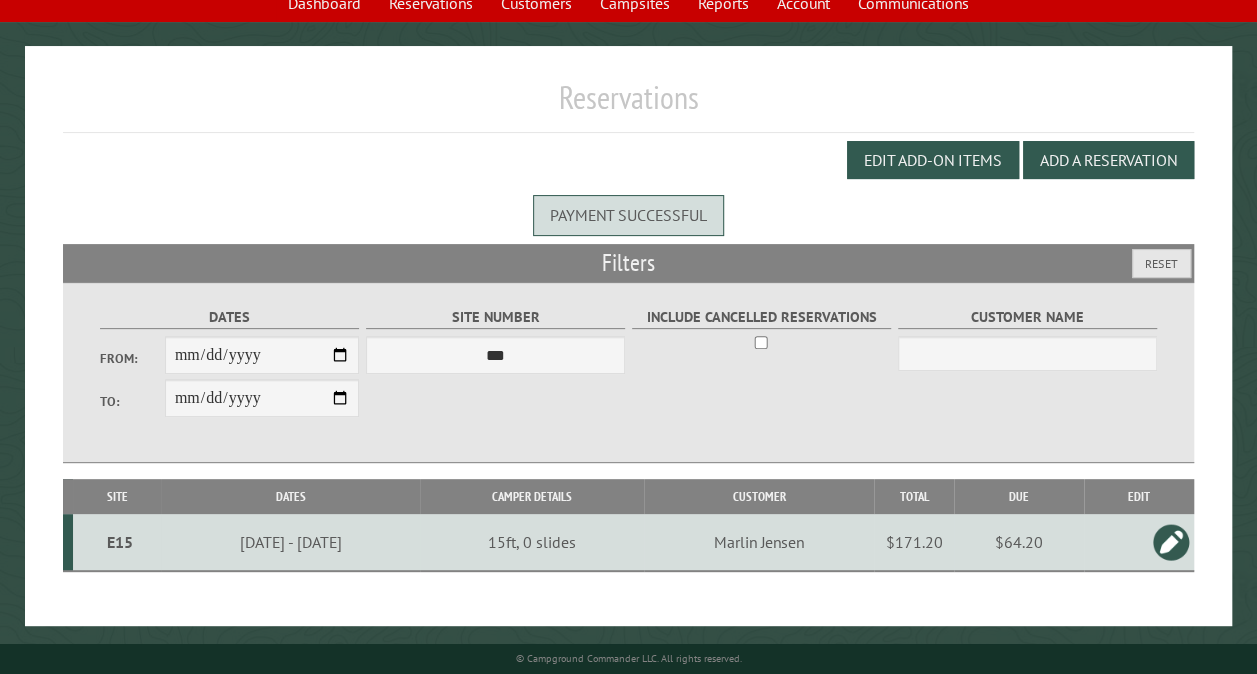 click on "E15" at bounding box center [119, 542] 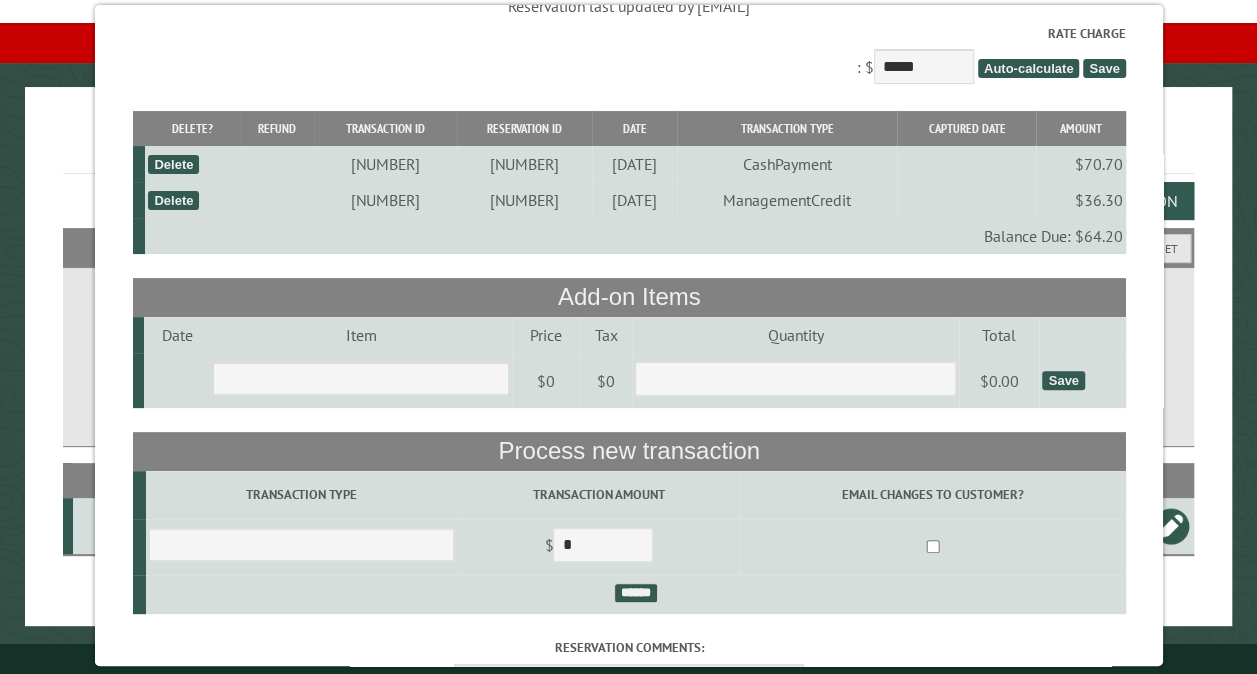 scroll, scrollTop: 120, scrollLeft: 0, axis: vertical 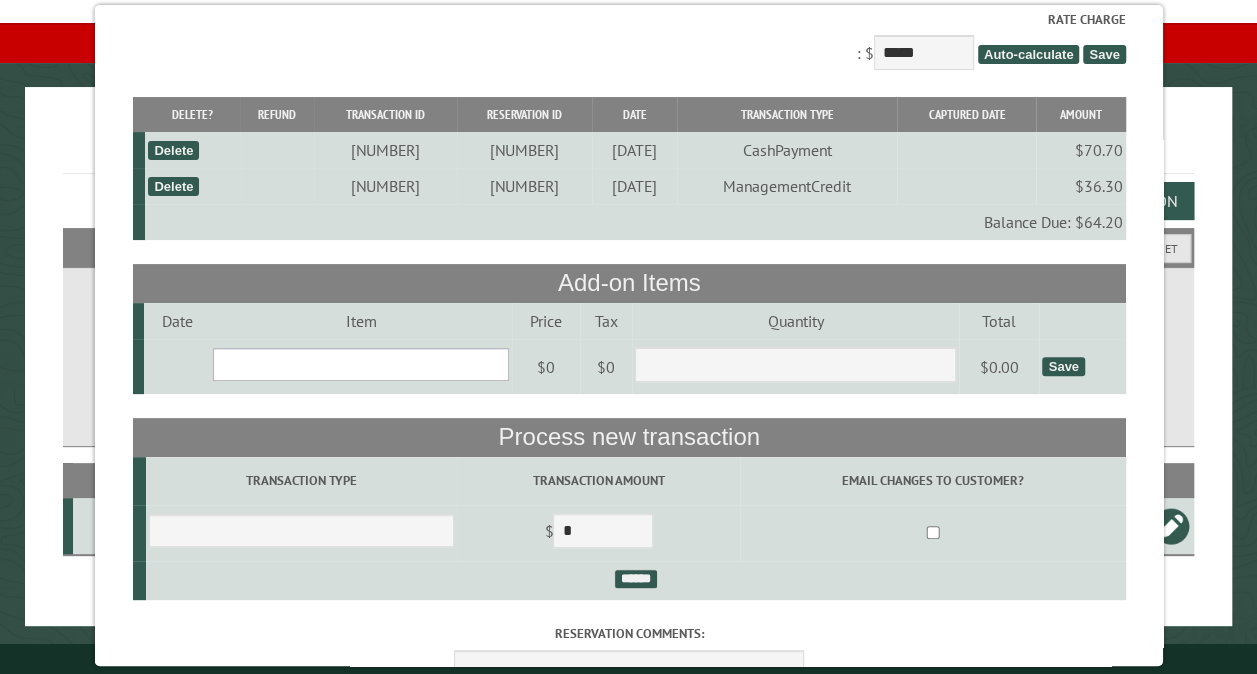 click on "**********" at bounding box center [361, 364] 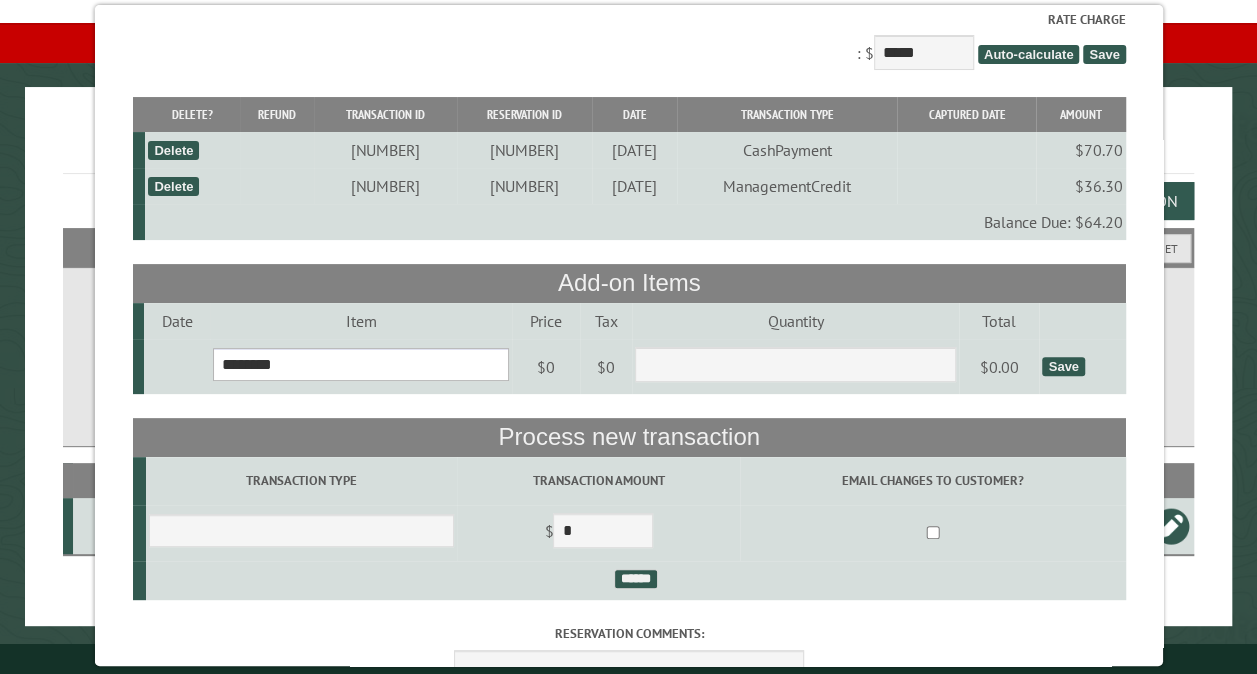 click on "**********" at bounding box center [361, 364] 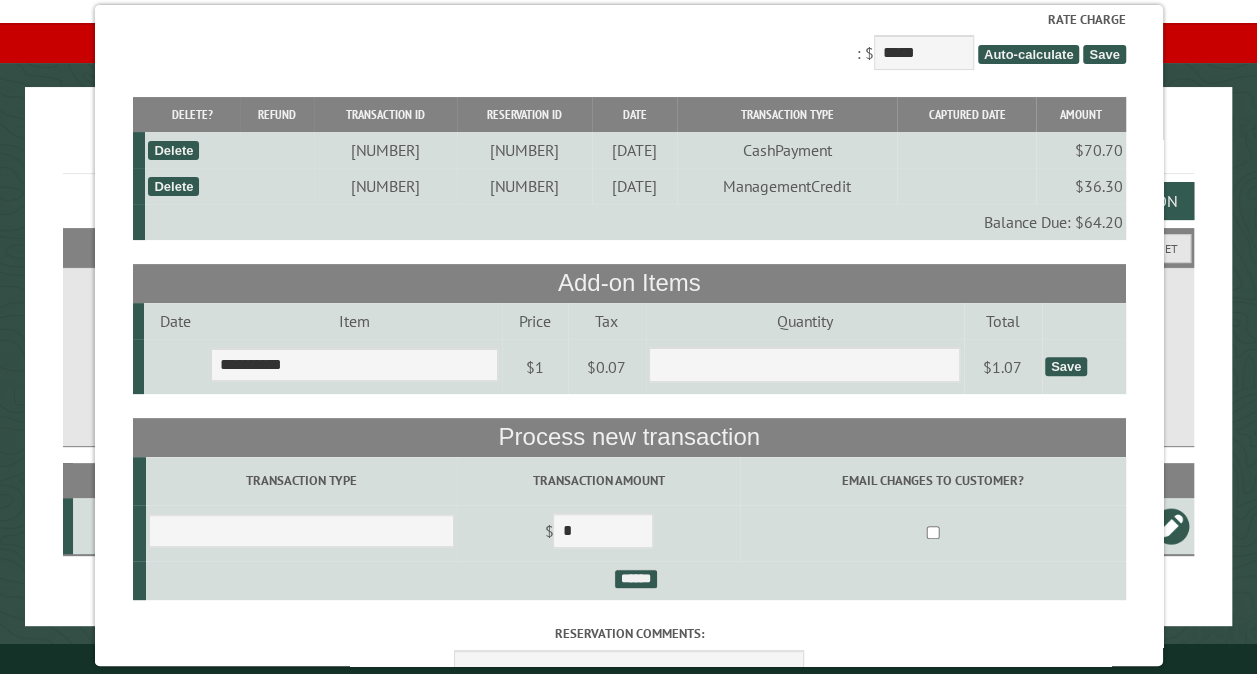 click on "Save" at bounding box center (1065, 366) 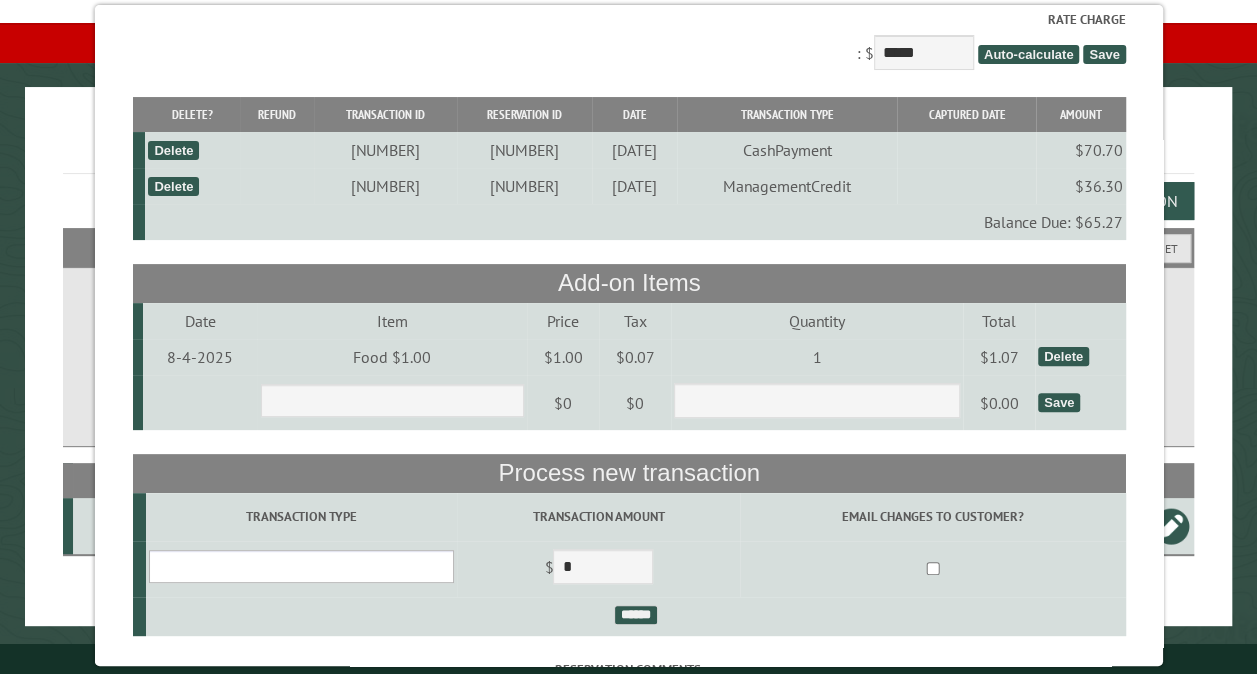 click on "**********" at bounding box center [300, 566] 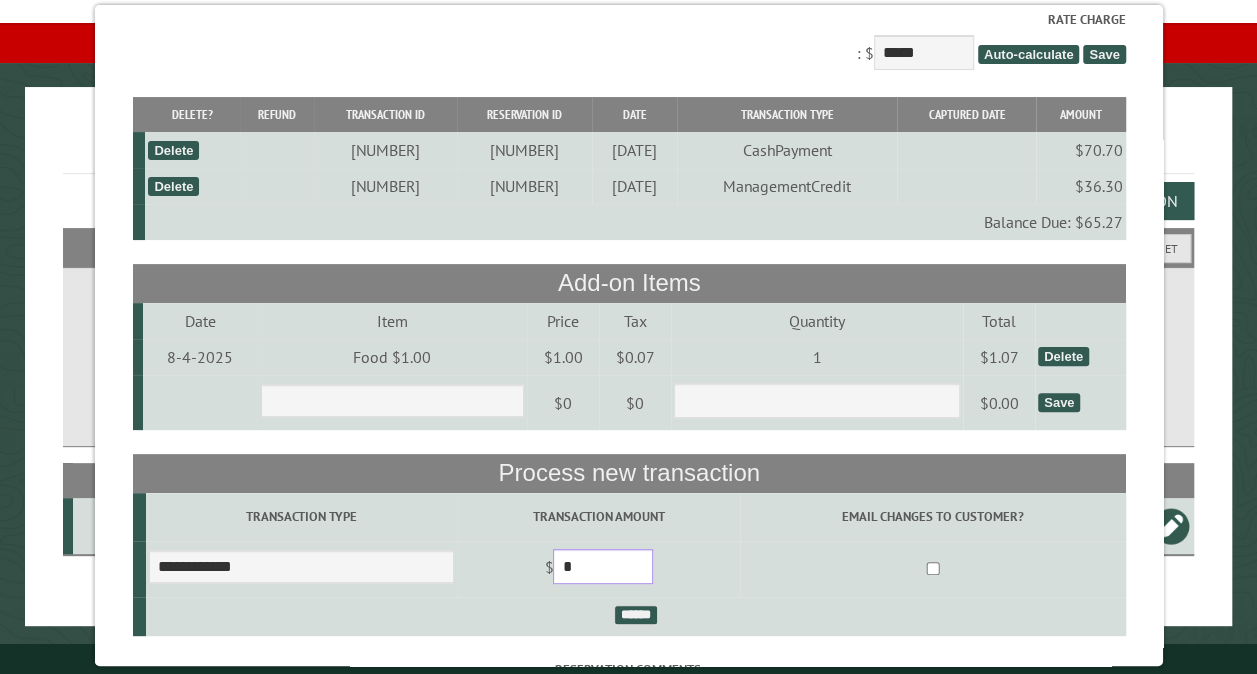 click on "*" at bounding box center [603, 566] 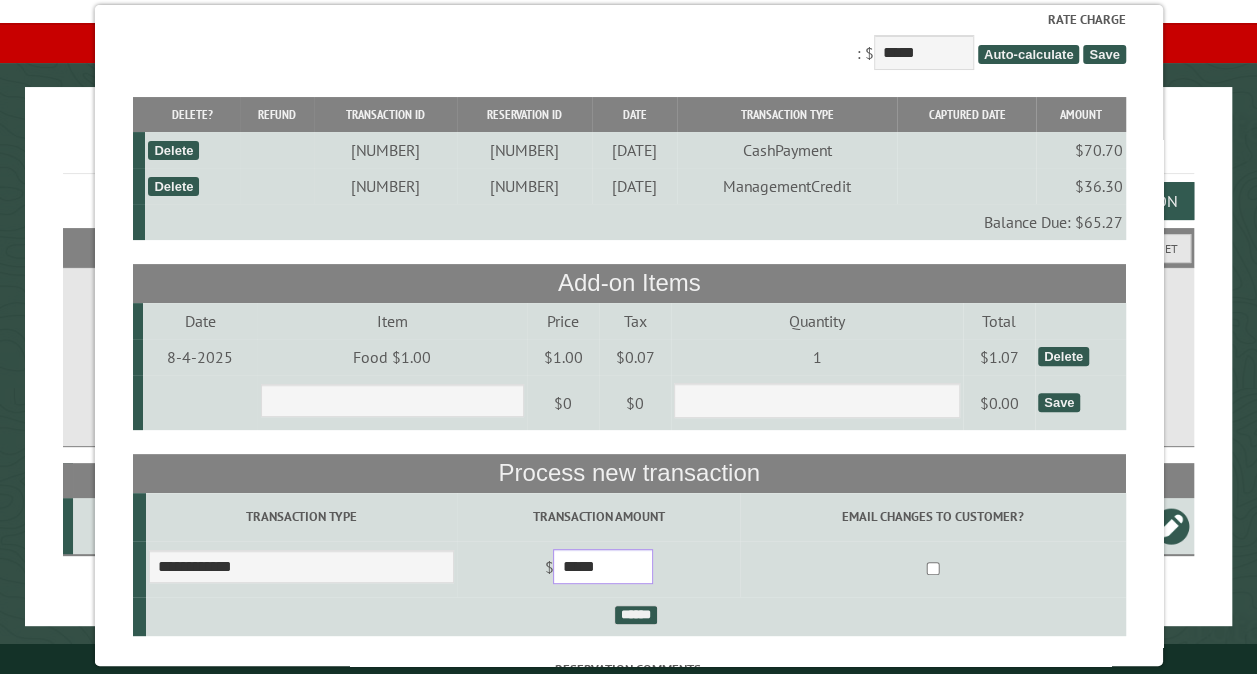 type on "*****" 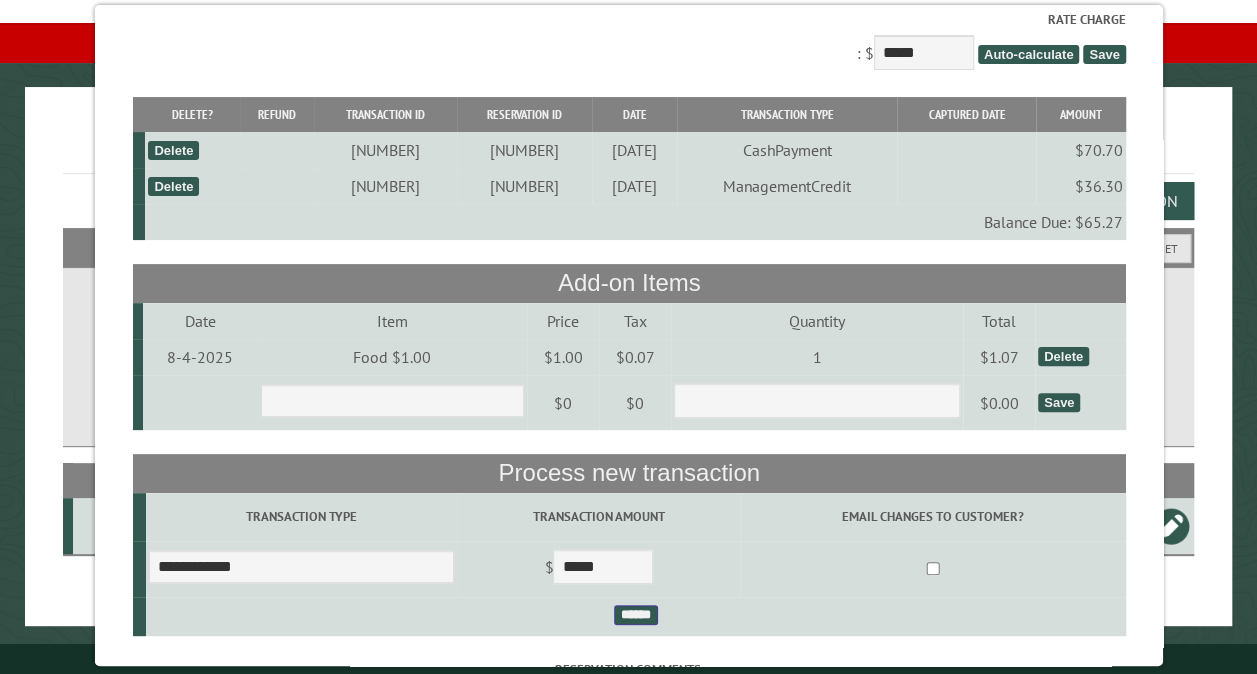 click on "******" at bounding box center [635, 615] 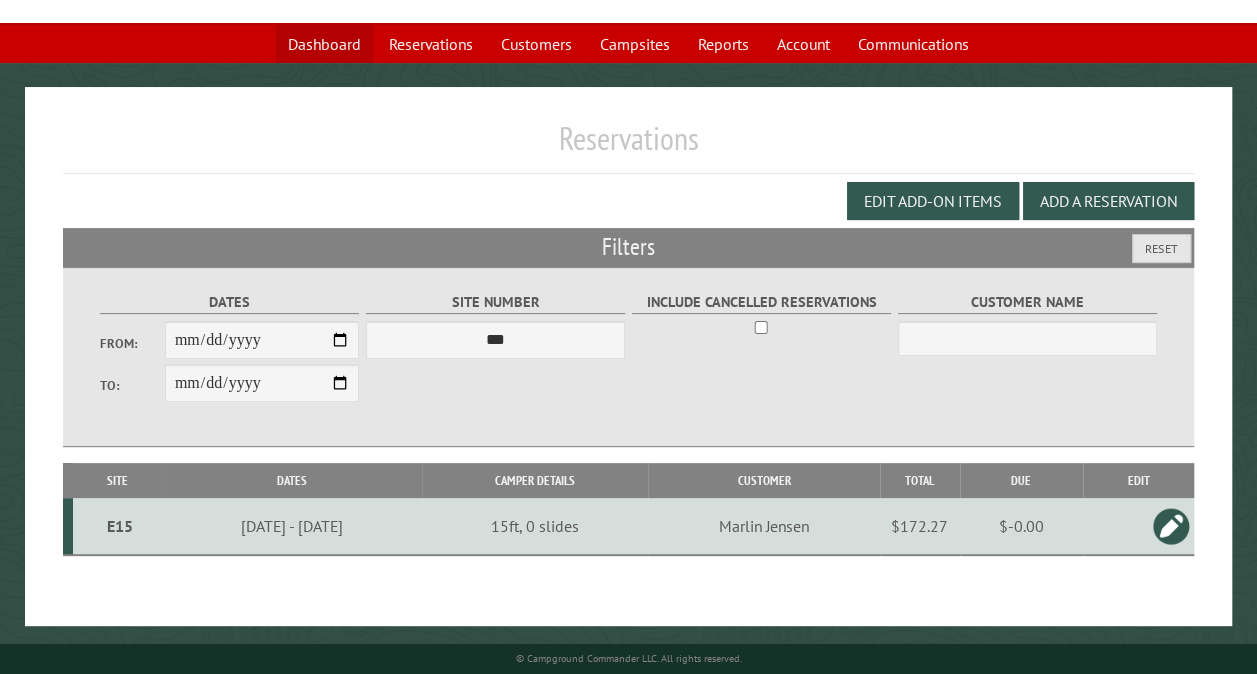 click on "Dashboard" at bounding box center [324, 44] 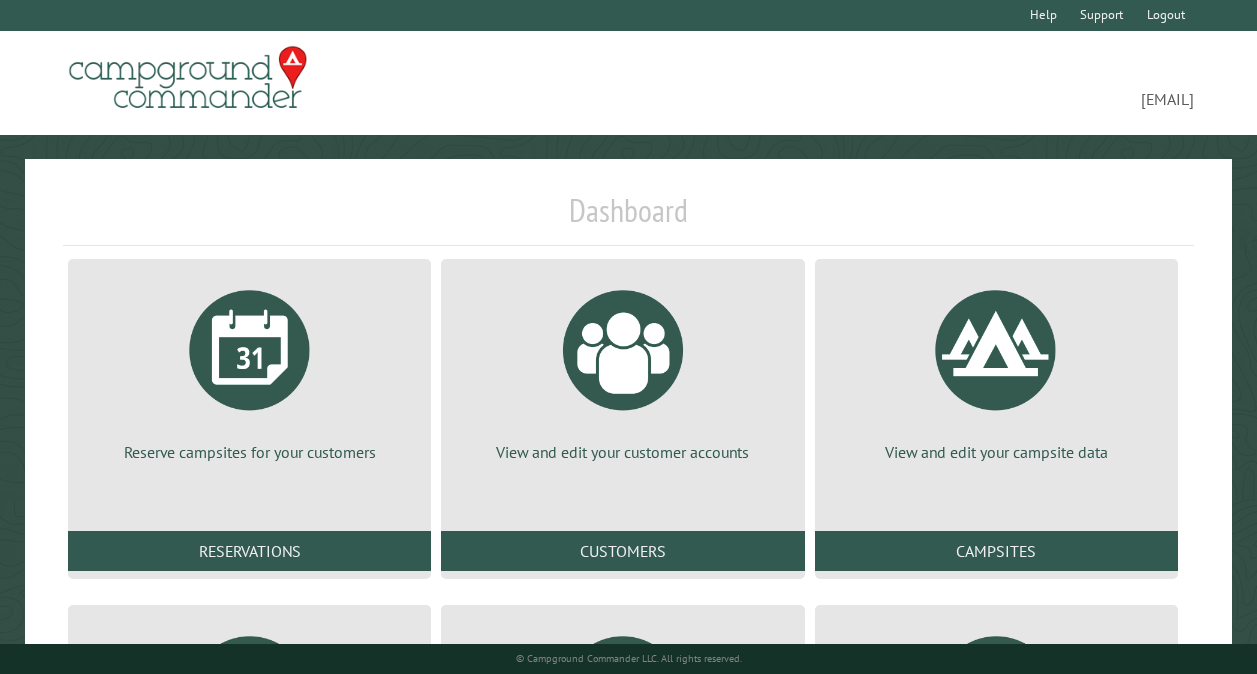 scroll, scrollTop: 0, scrollLeft: 0, axis: both 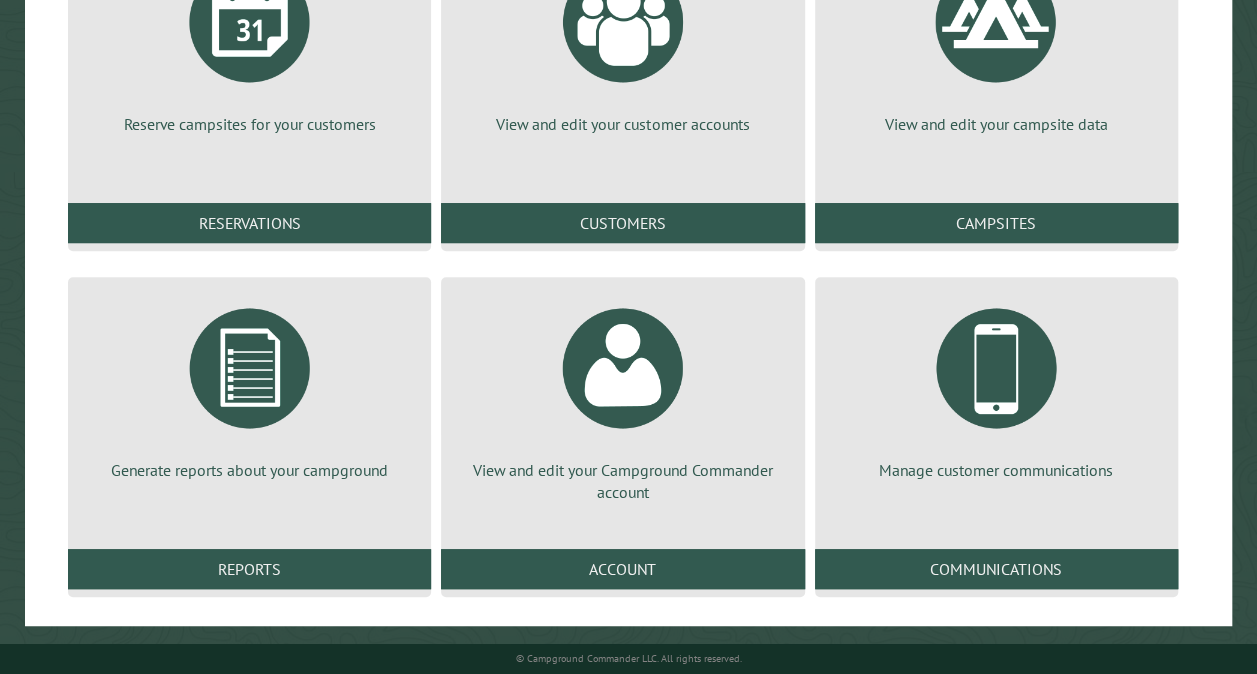 click on "Reports" at bounding box center [249, 569] 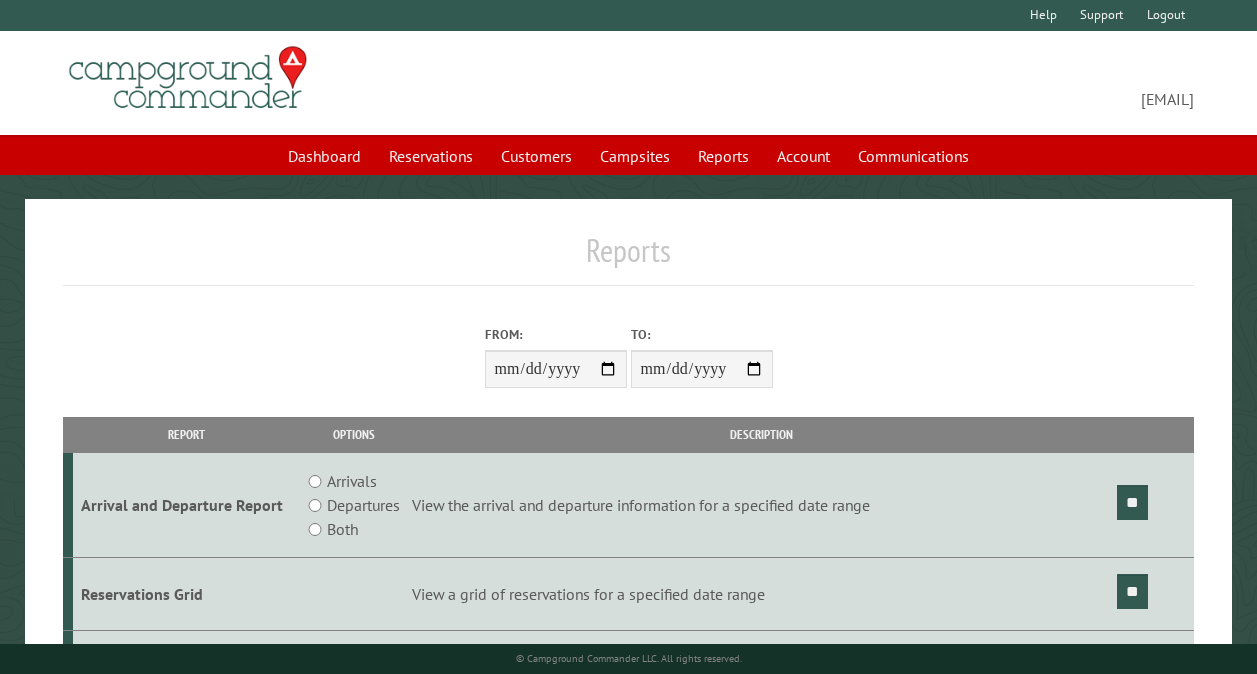 scroll, scrollTop: 0, scrollLeft: 0, axis: both 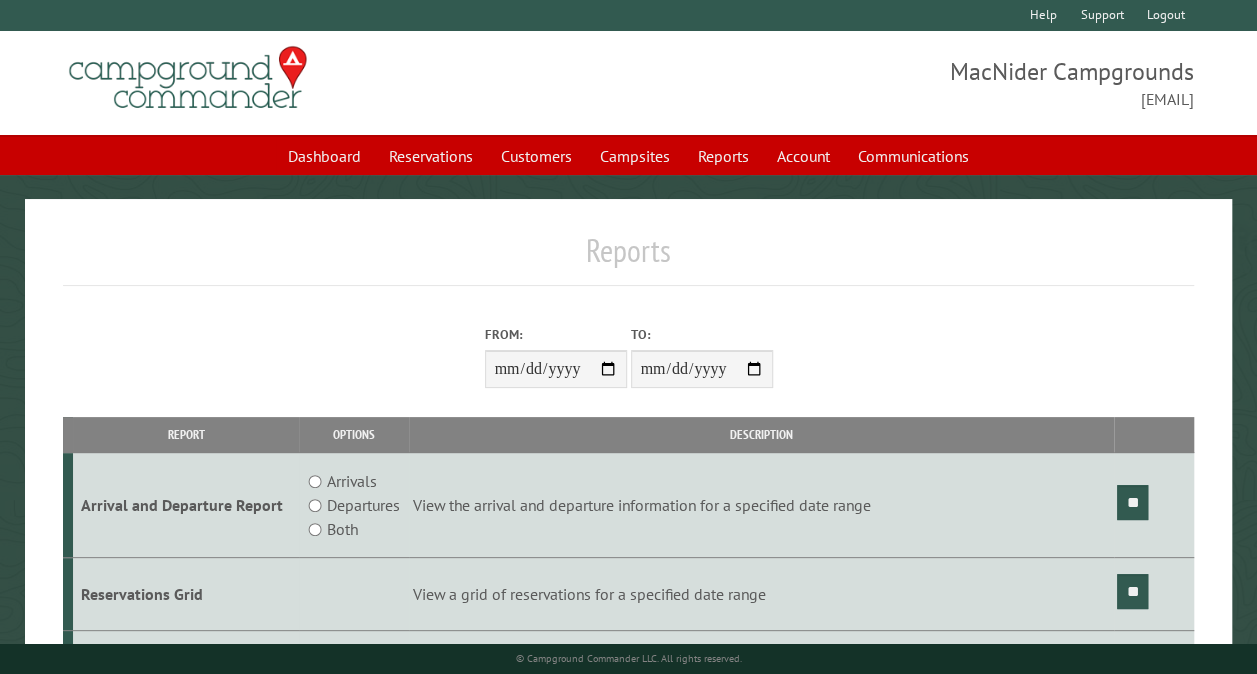 click on "From:" at bounding box center (556, 369) 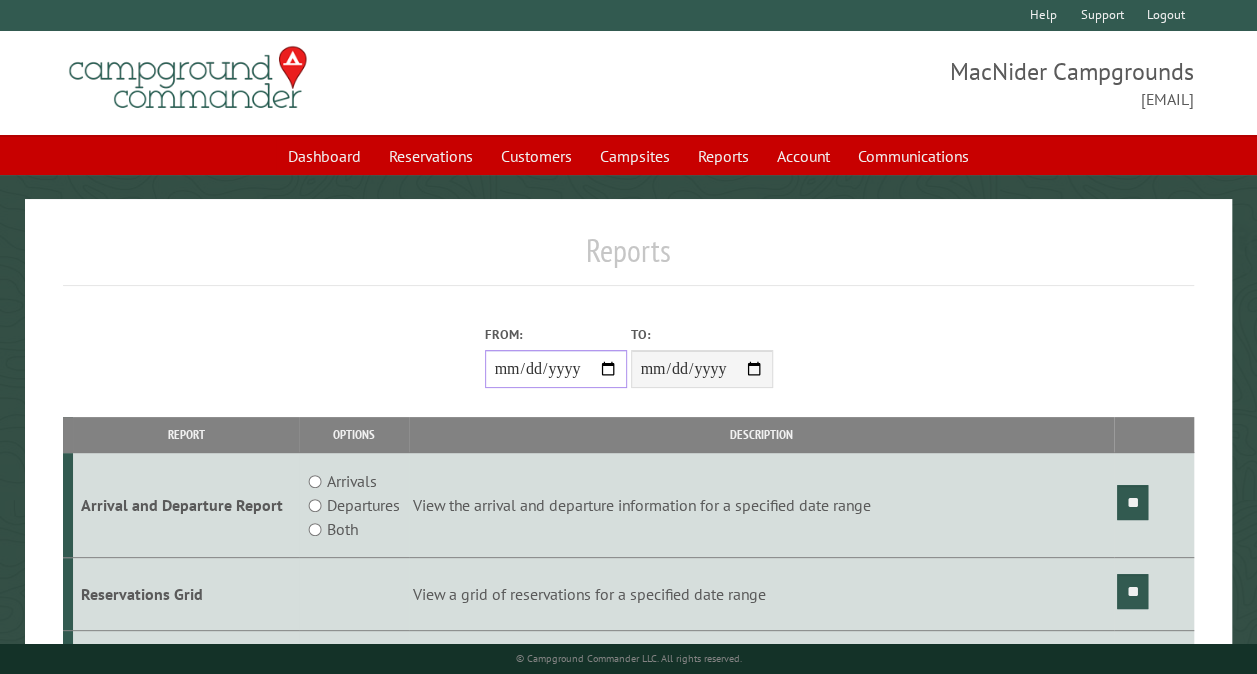 click on "From:" at bounding box center [556, 369] 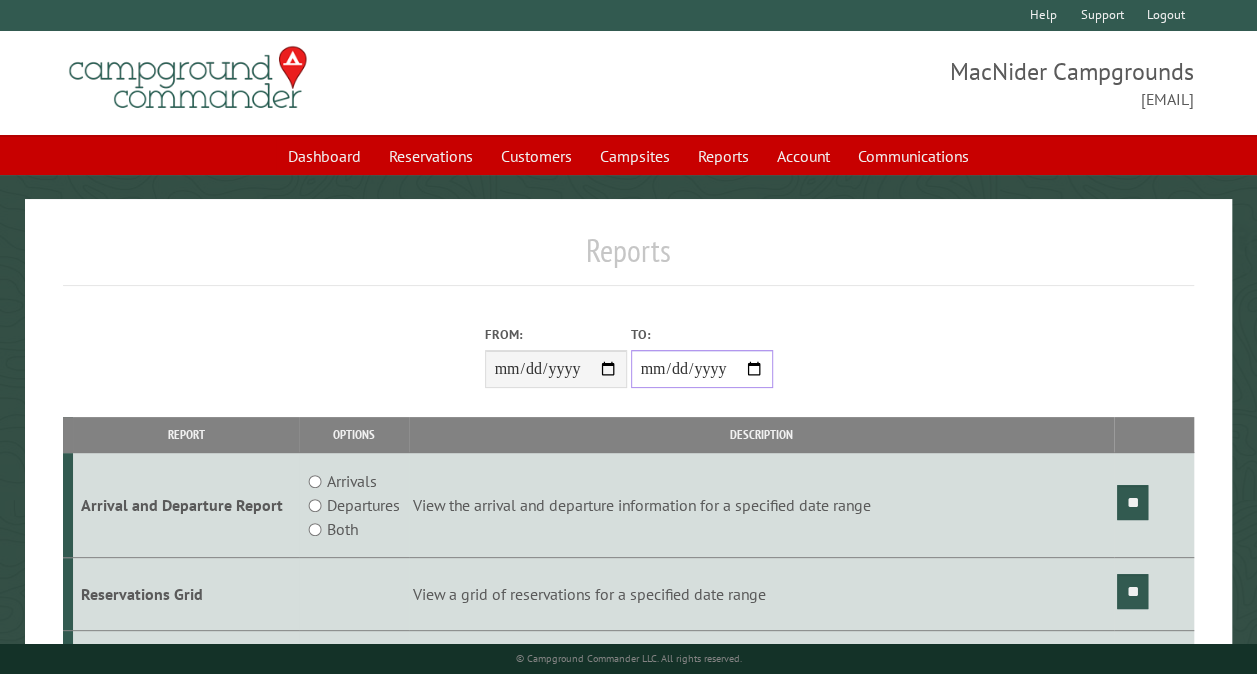 click on "**********" at bounding box center (702, 369) 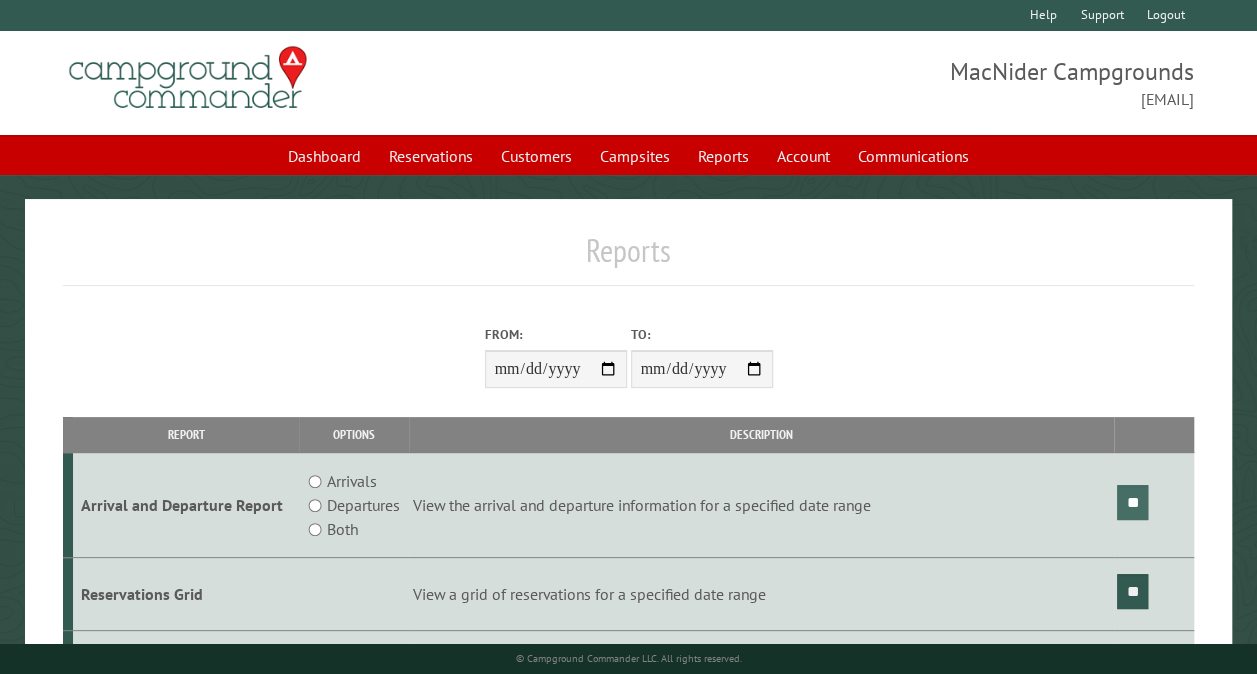 click on "**" at bounding box center [1132, 502] 